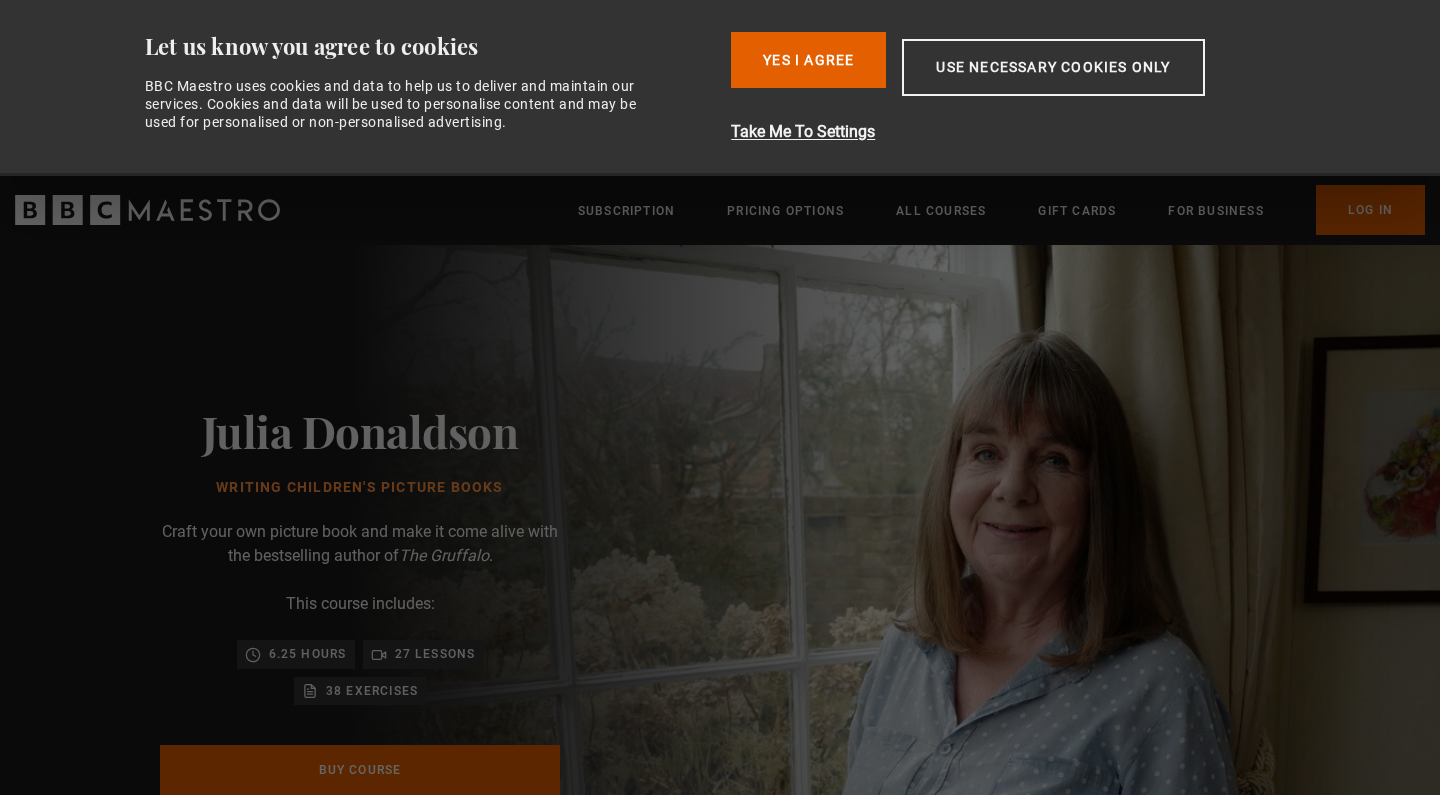 scroll, scrollTop: 0, scrollLeft: 0, axis: both 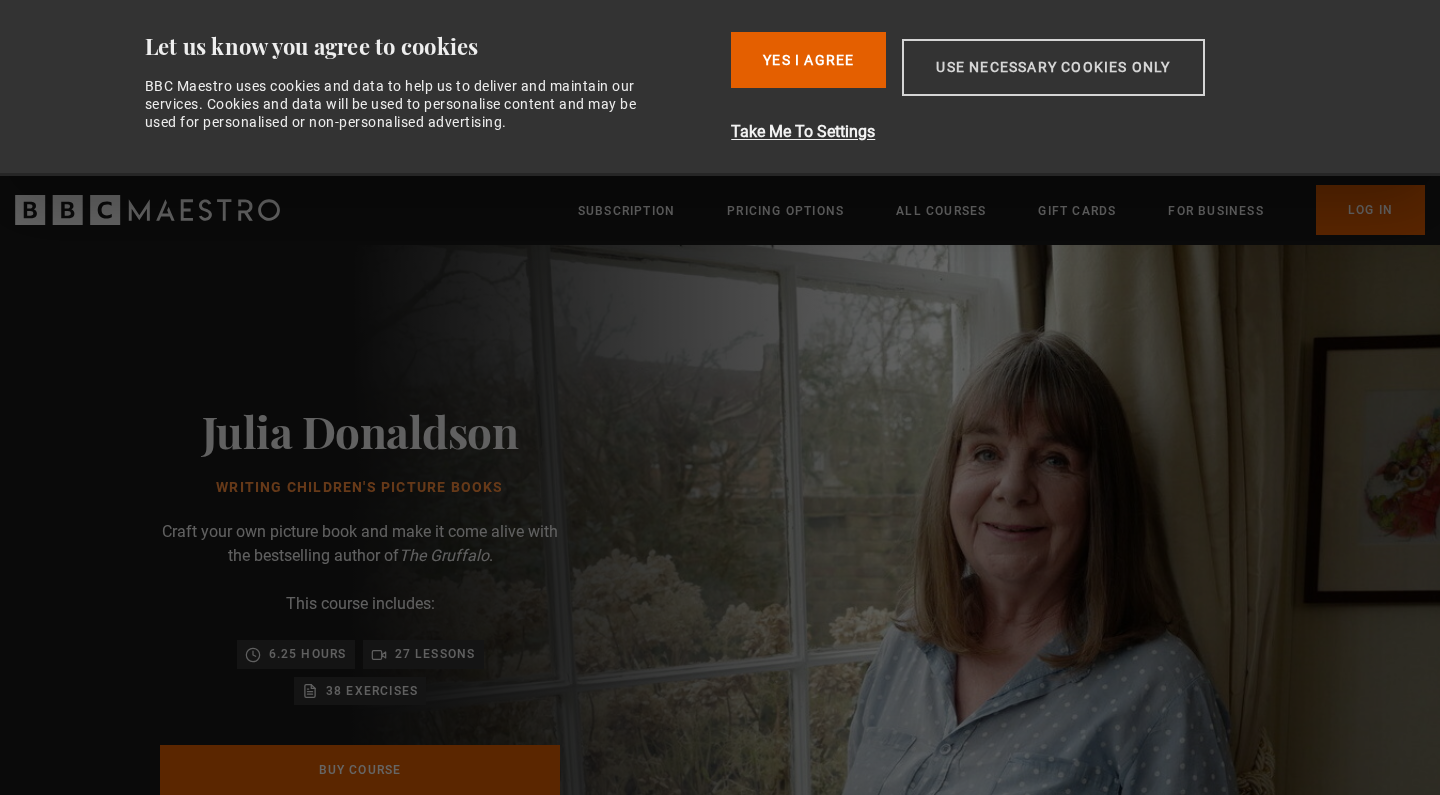 click on "Use necessary cookies only" at bounding box center (1053, 67) 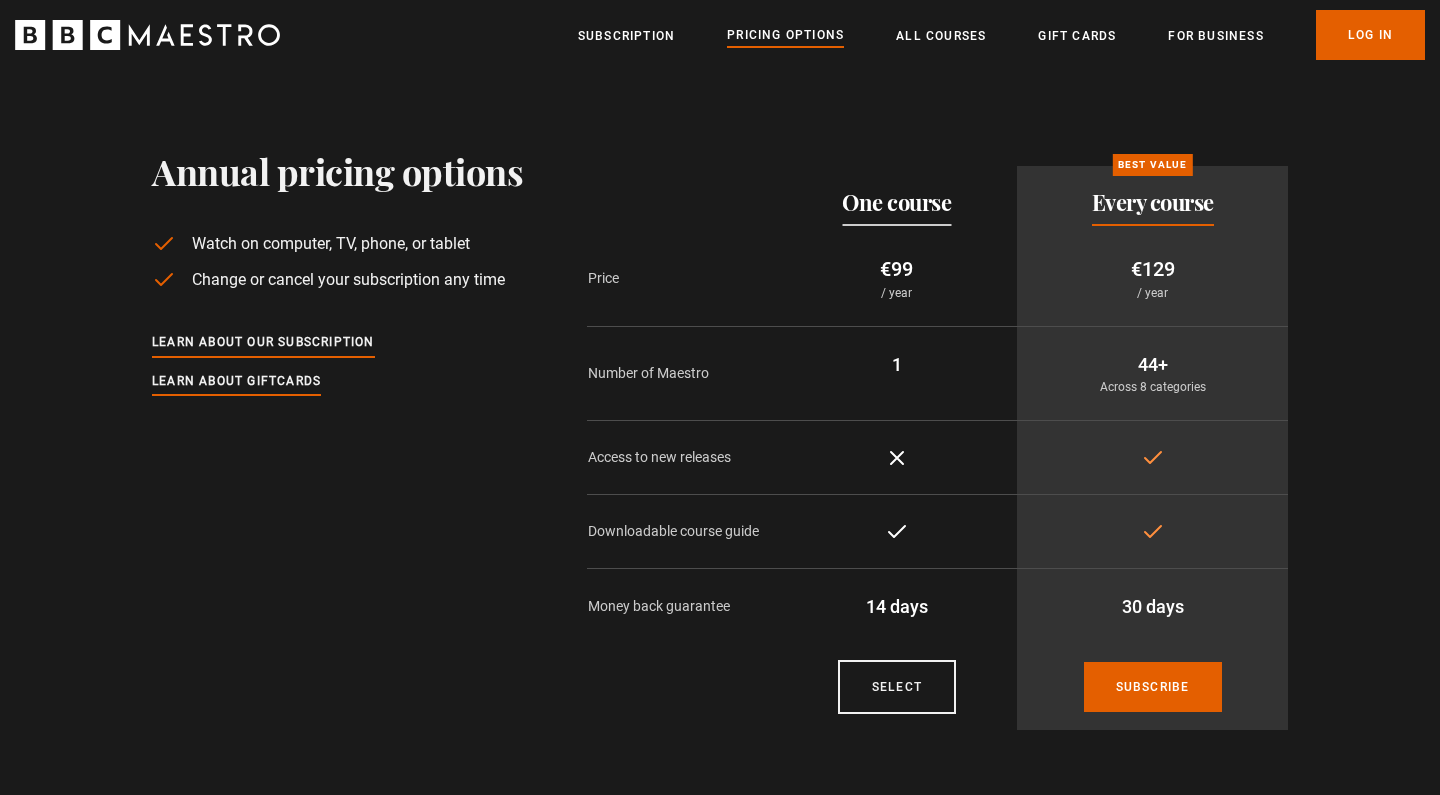 scroll, scrollTop: 0, scrollLeft: 0, axis: both 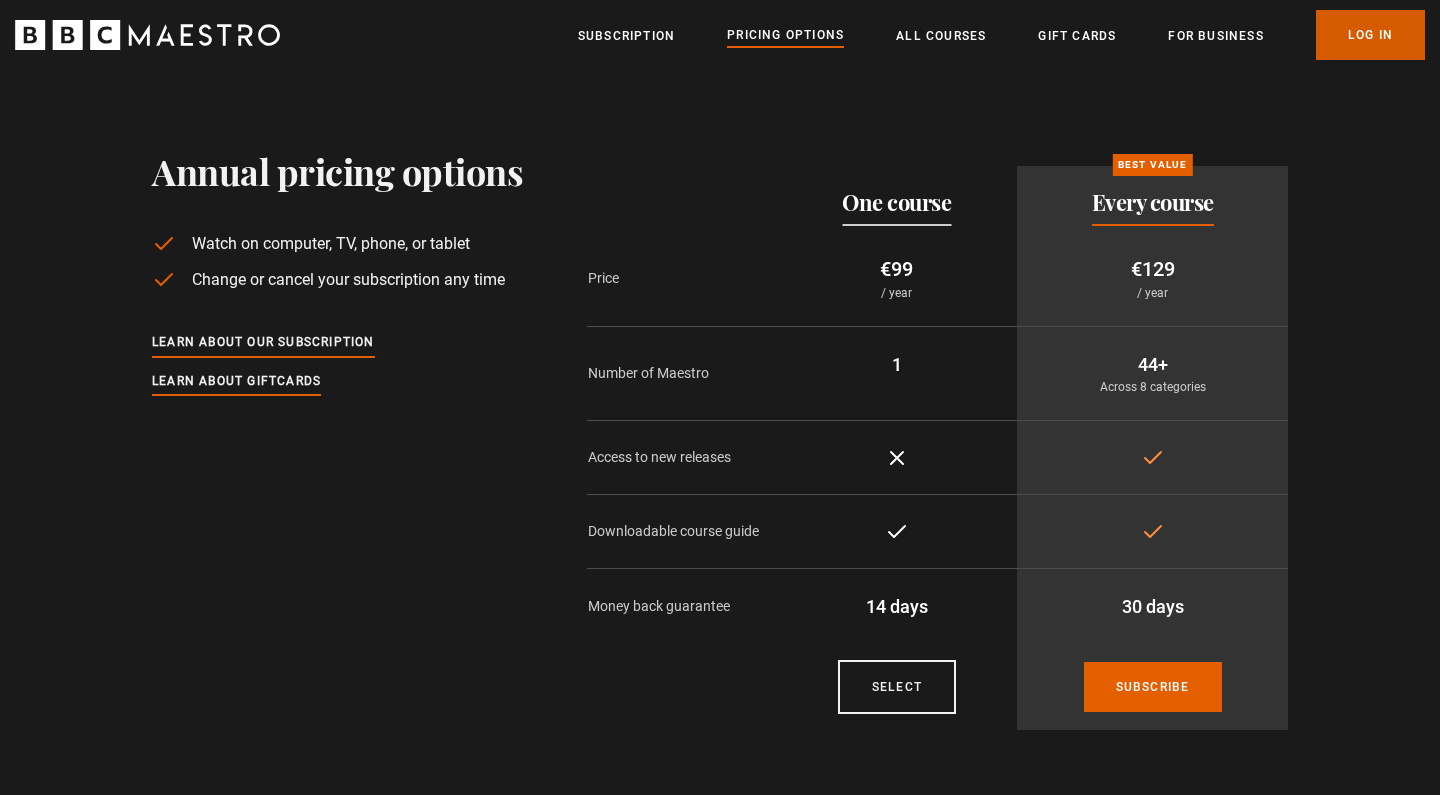click on "Log In" at bounding box center (1370, 35) 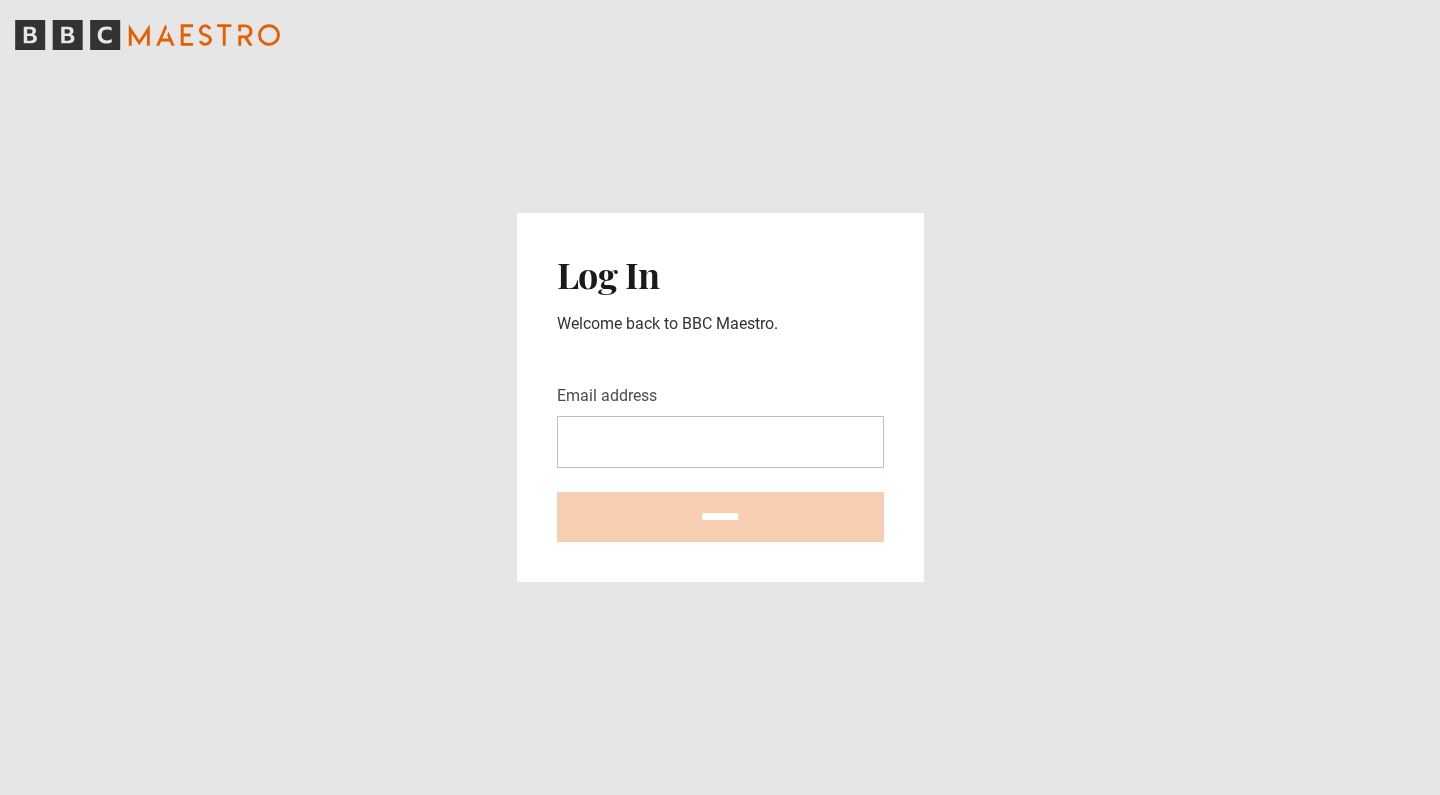scroll, scrollTop: 0, scrollLeft: 0, axis: both 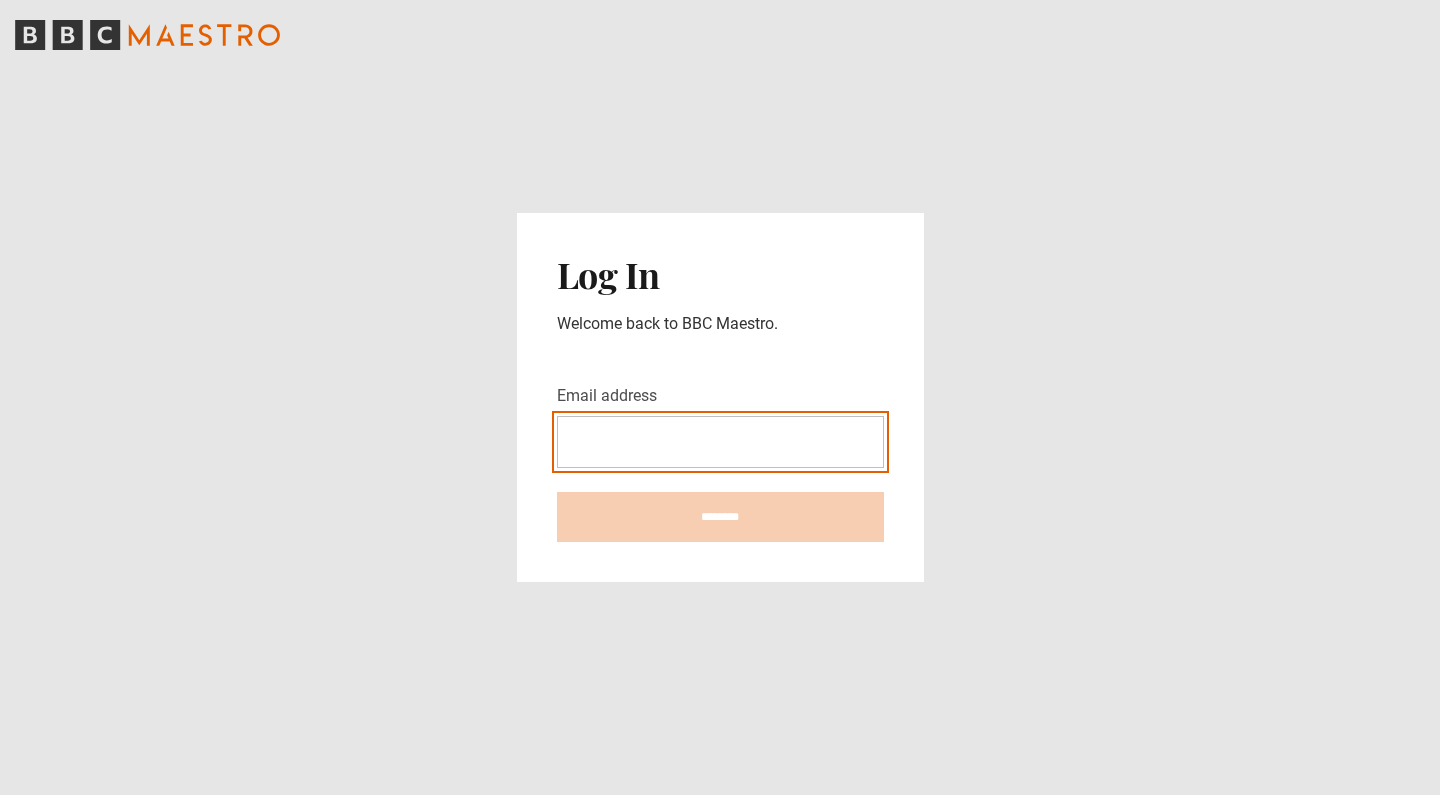 type on "**********" 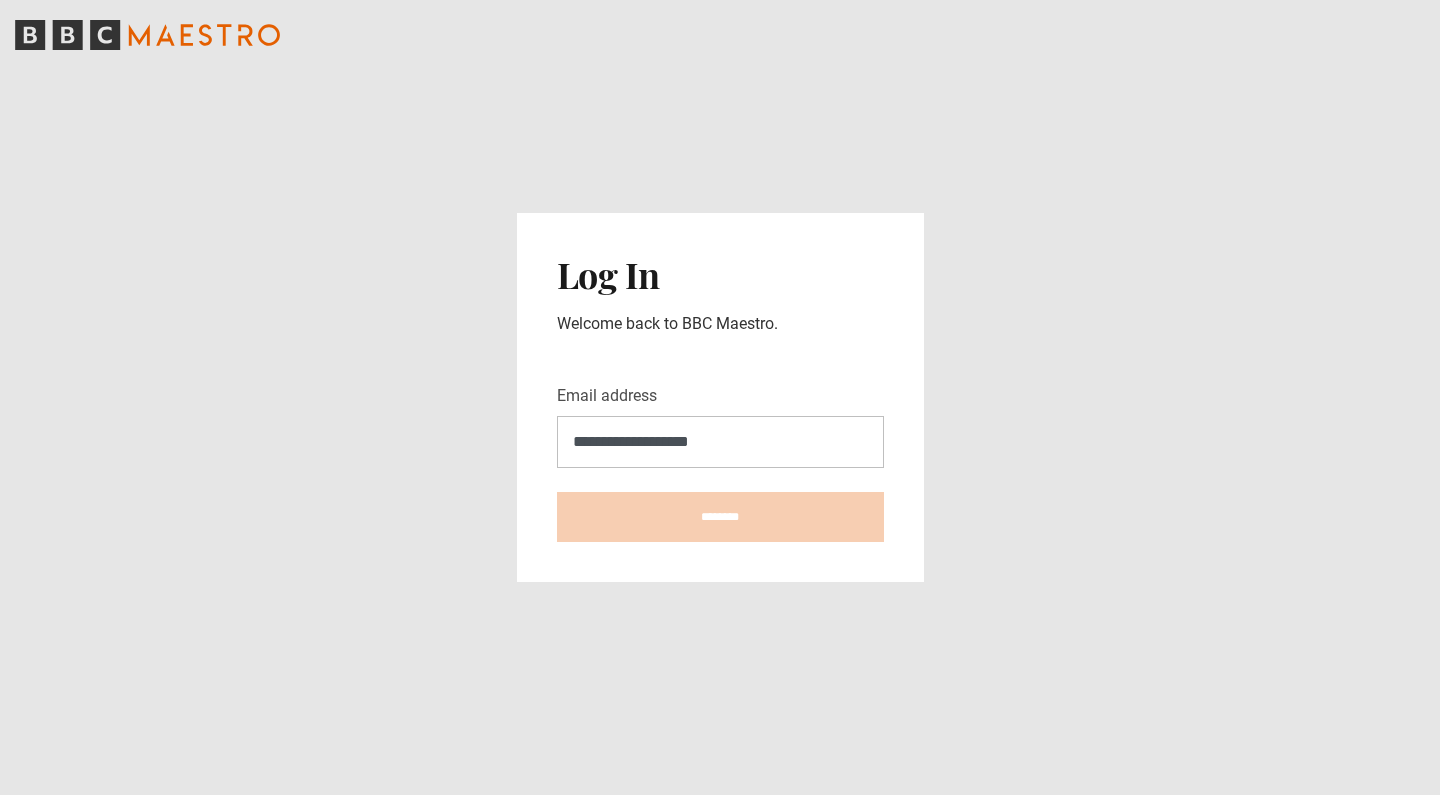 click on "********" at bounding box center [720, 517] 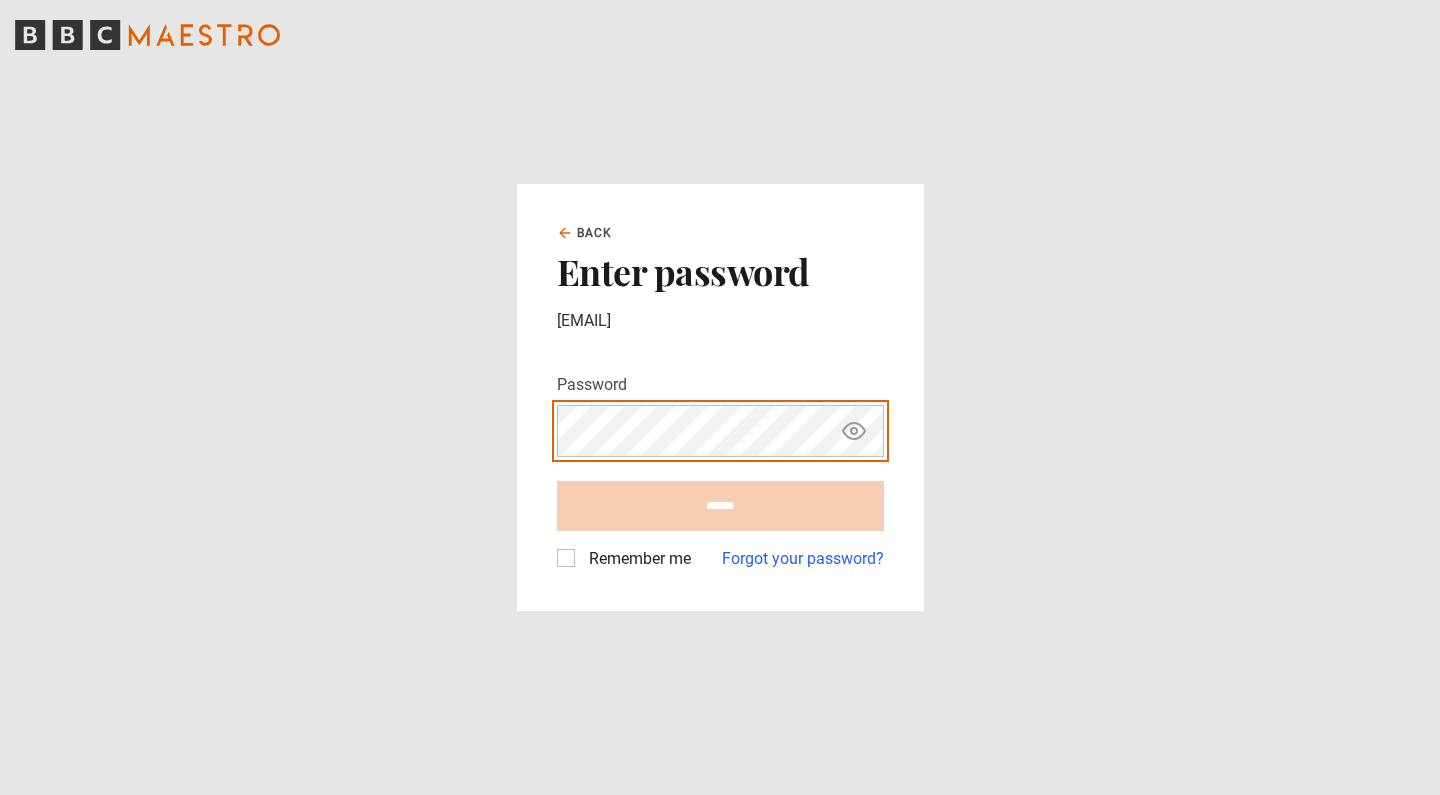 scroll, scrollTop: 0, scrollLeft: 0, axis: both 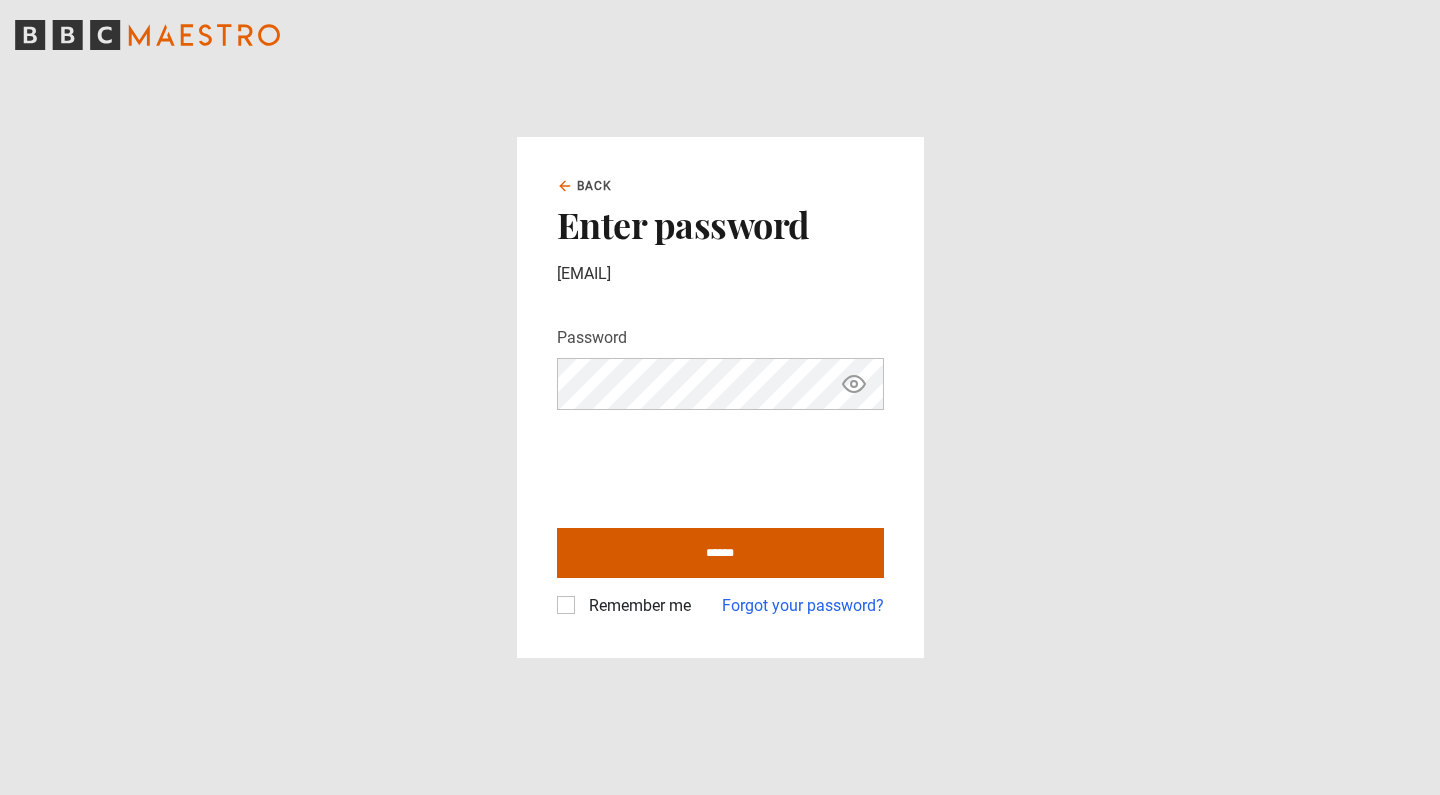 click on "******" at bounding box center (720, 553) 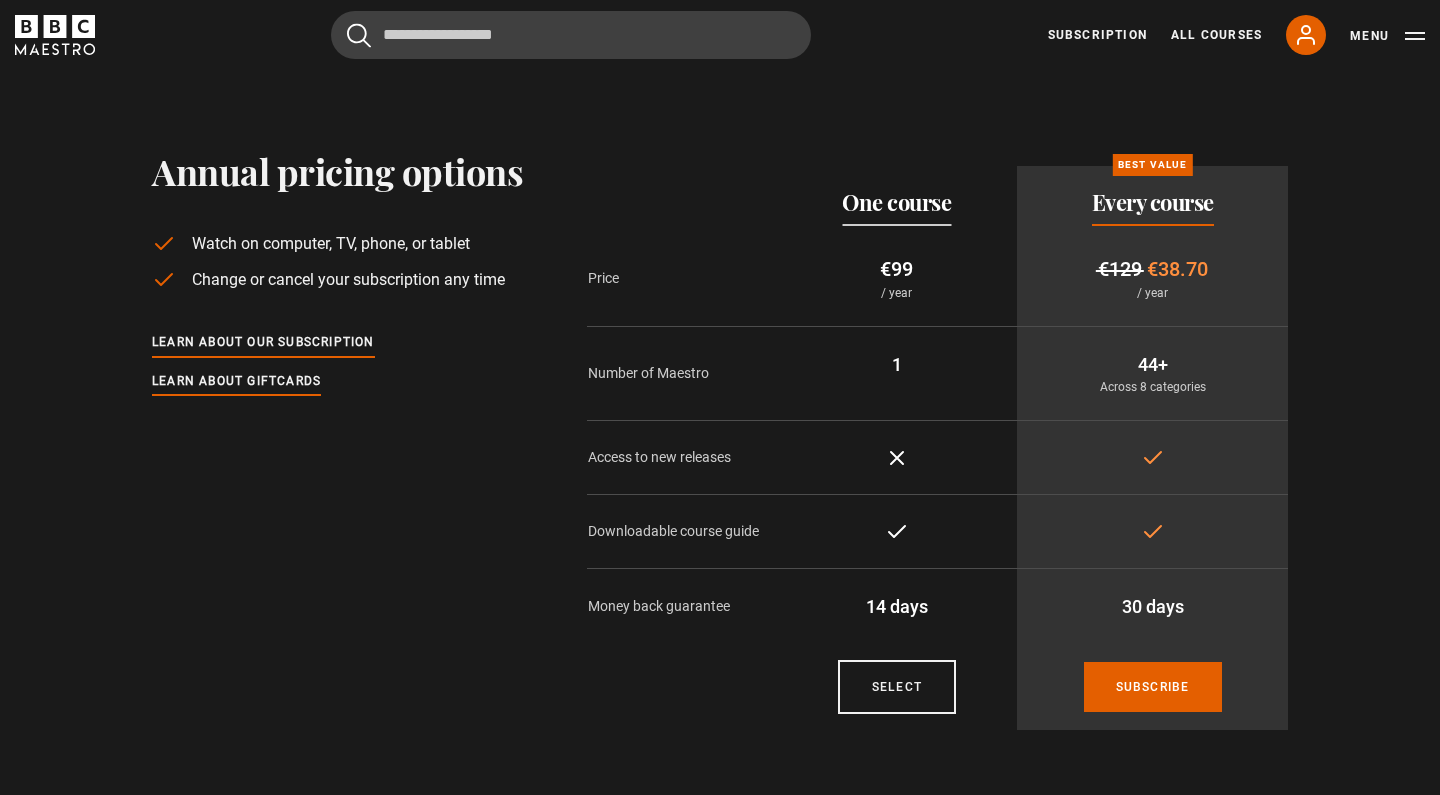 scroll, scrollTop: 0, scrollLeft: 0, axis: both 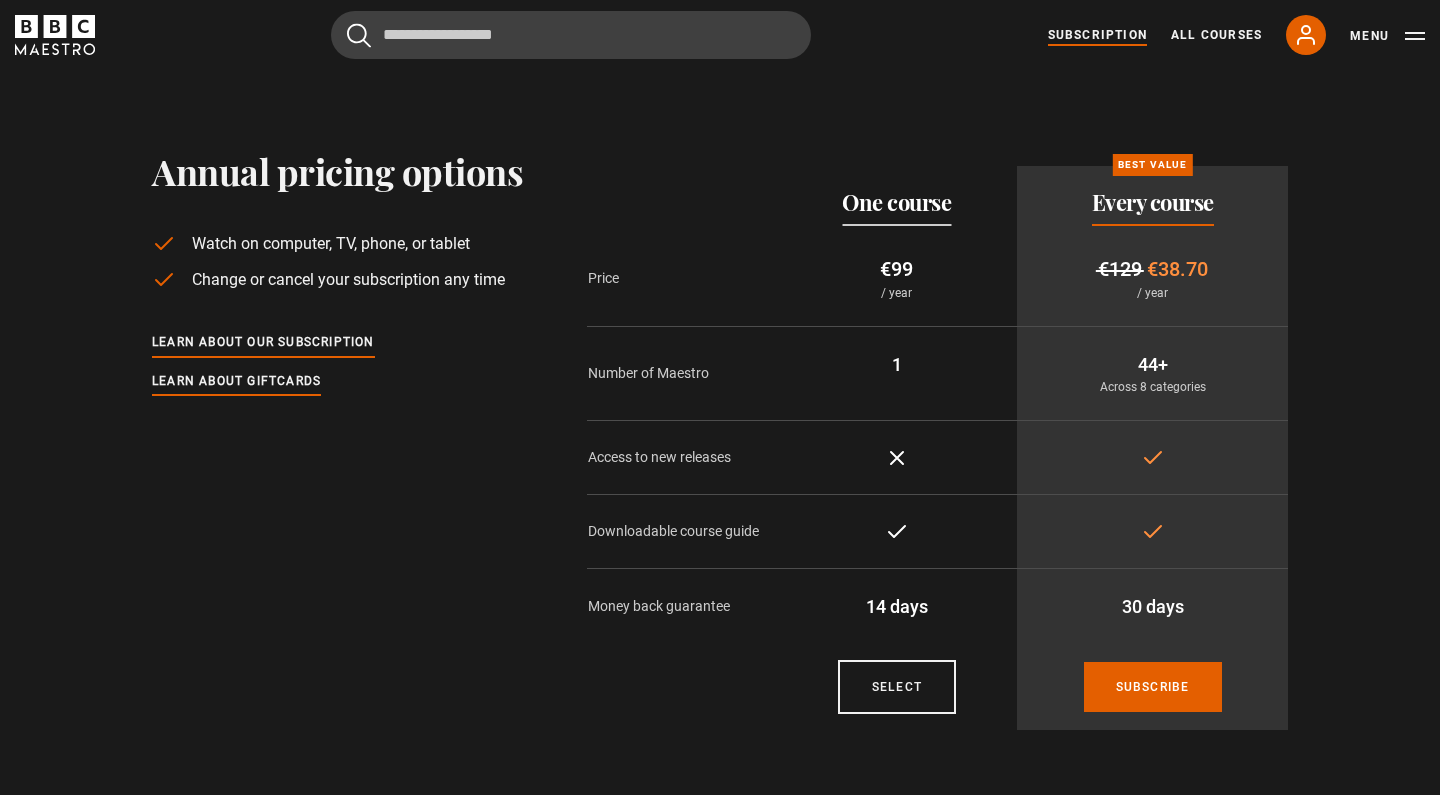 click on "Subscription" at bounding box center (1097, 35) 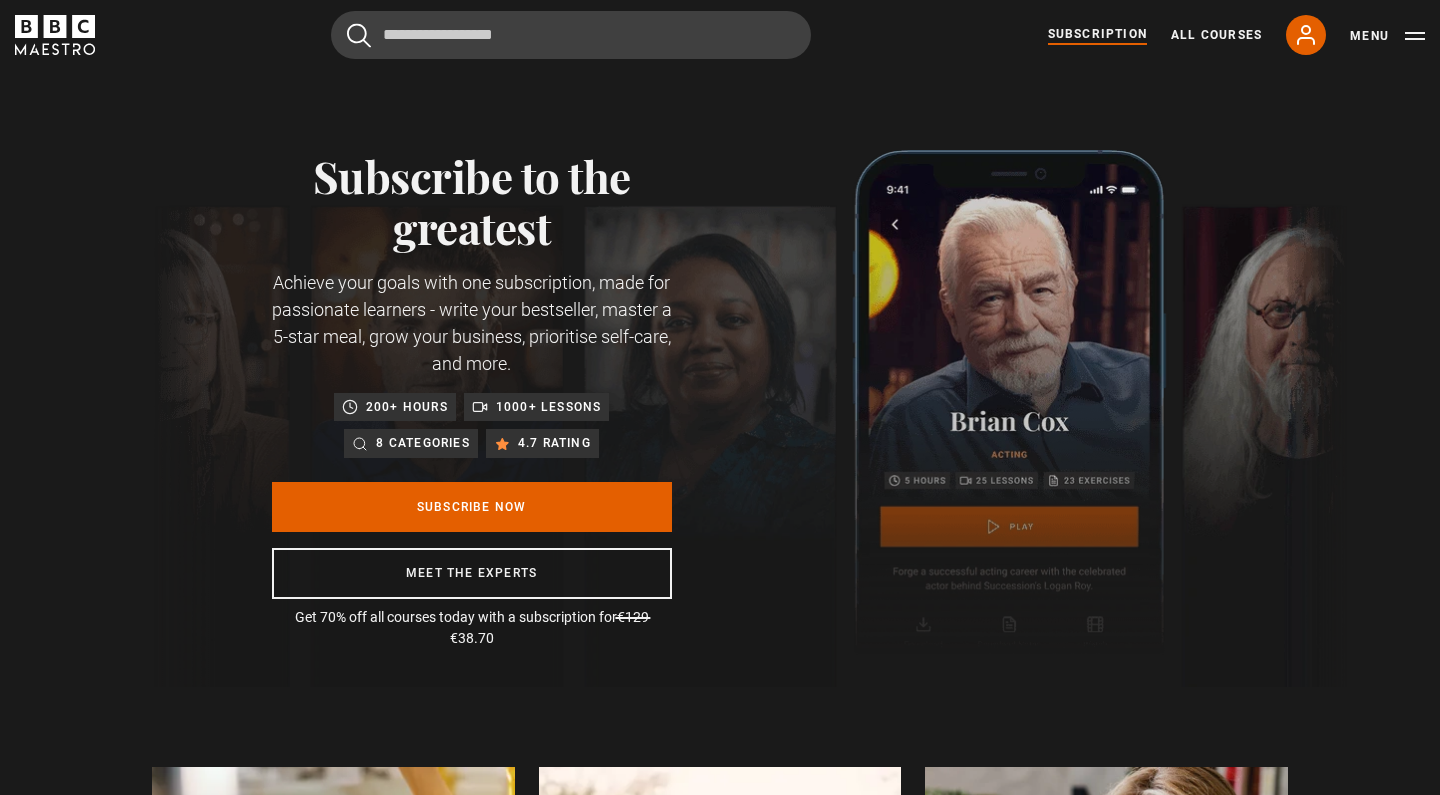 scroll, scrollTop: 0, scrollLeft: 0, axis: both 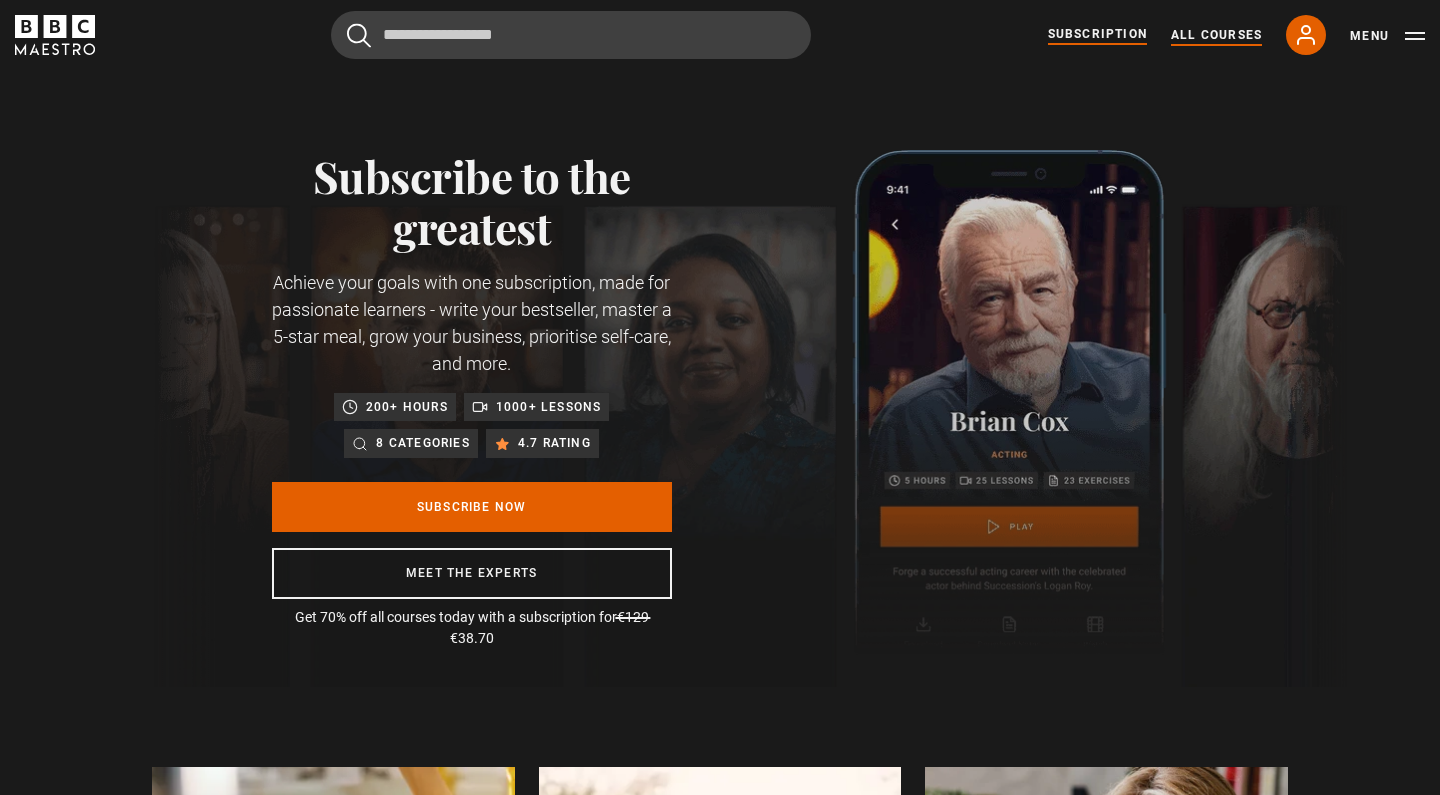 click on "All Courses" at bounding box center (1216, 35) 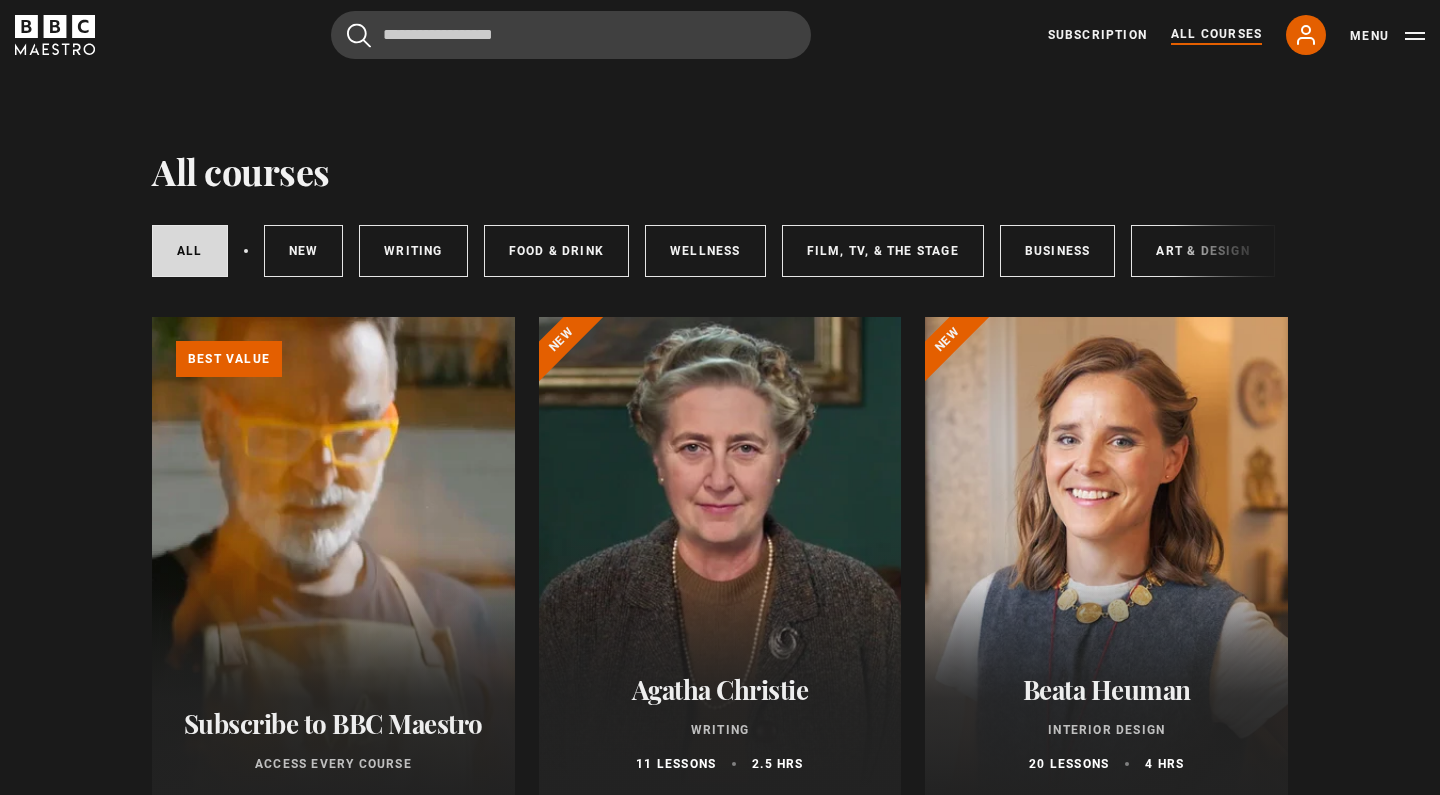 scroll, scrollTop: 0, scrollLeft: 0, axis: both 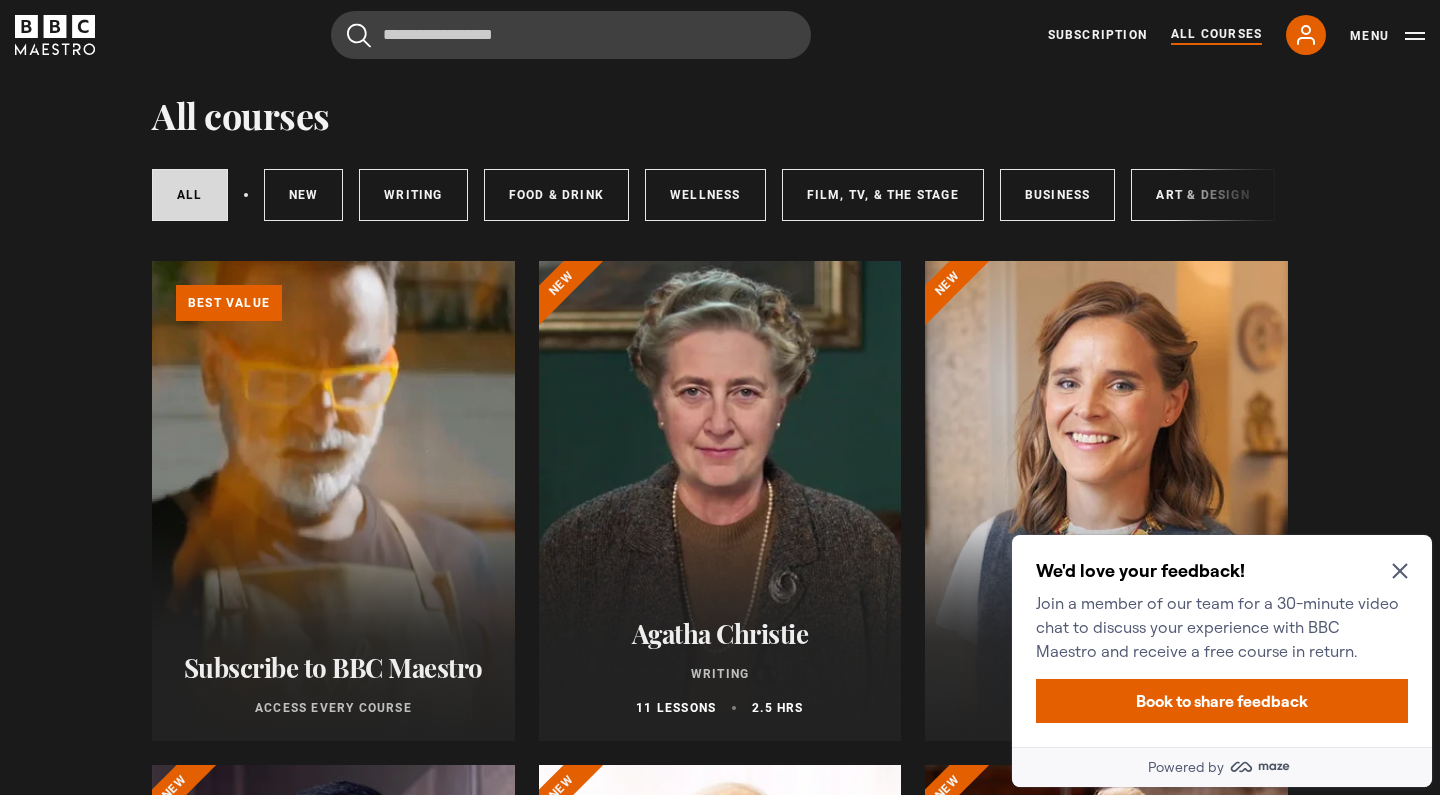 click 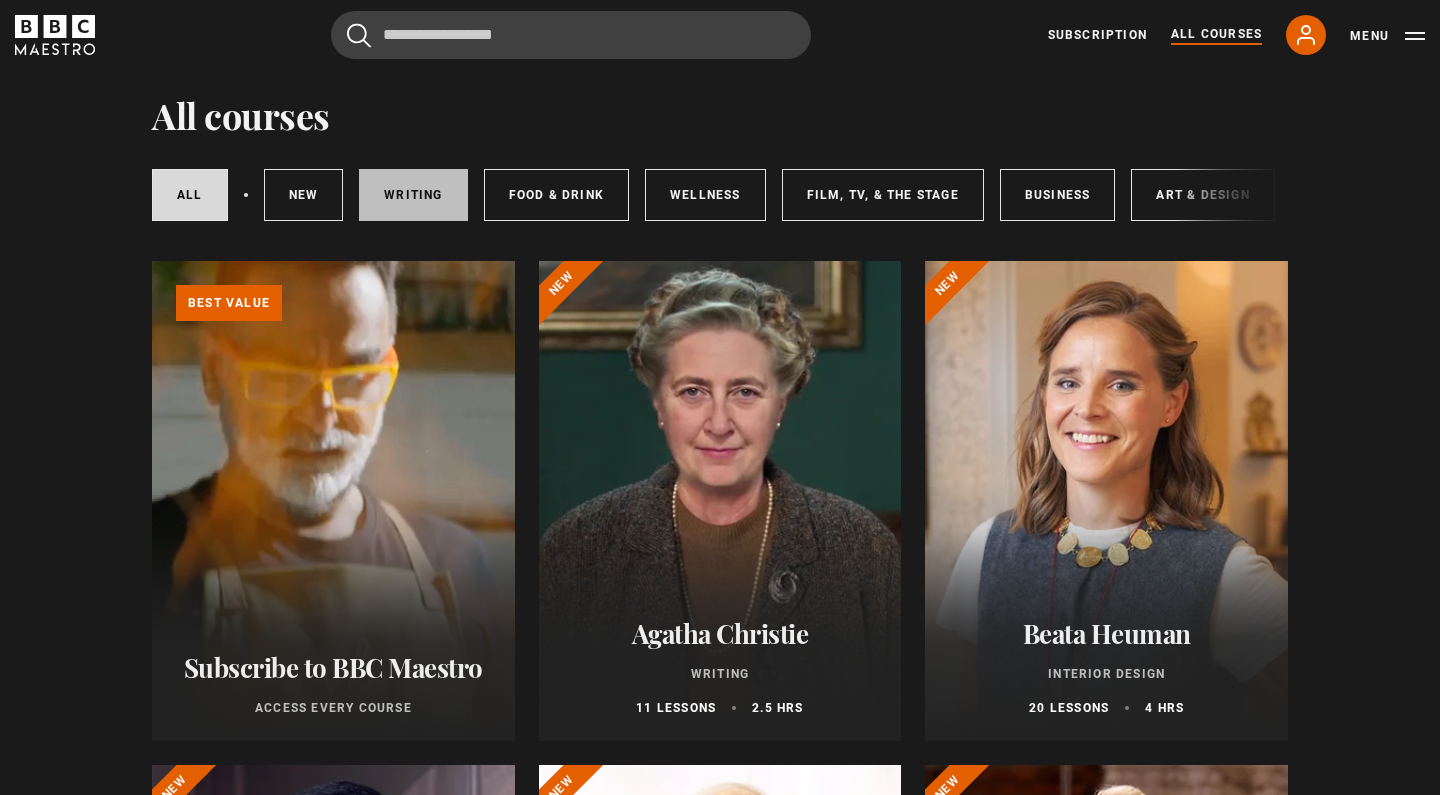 click on "Writing" at bounding box center [413, 195] 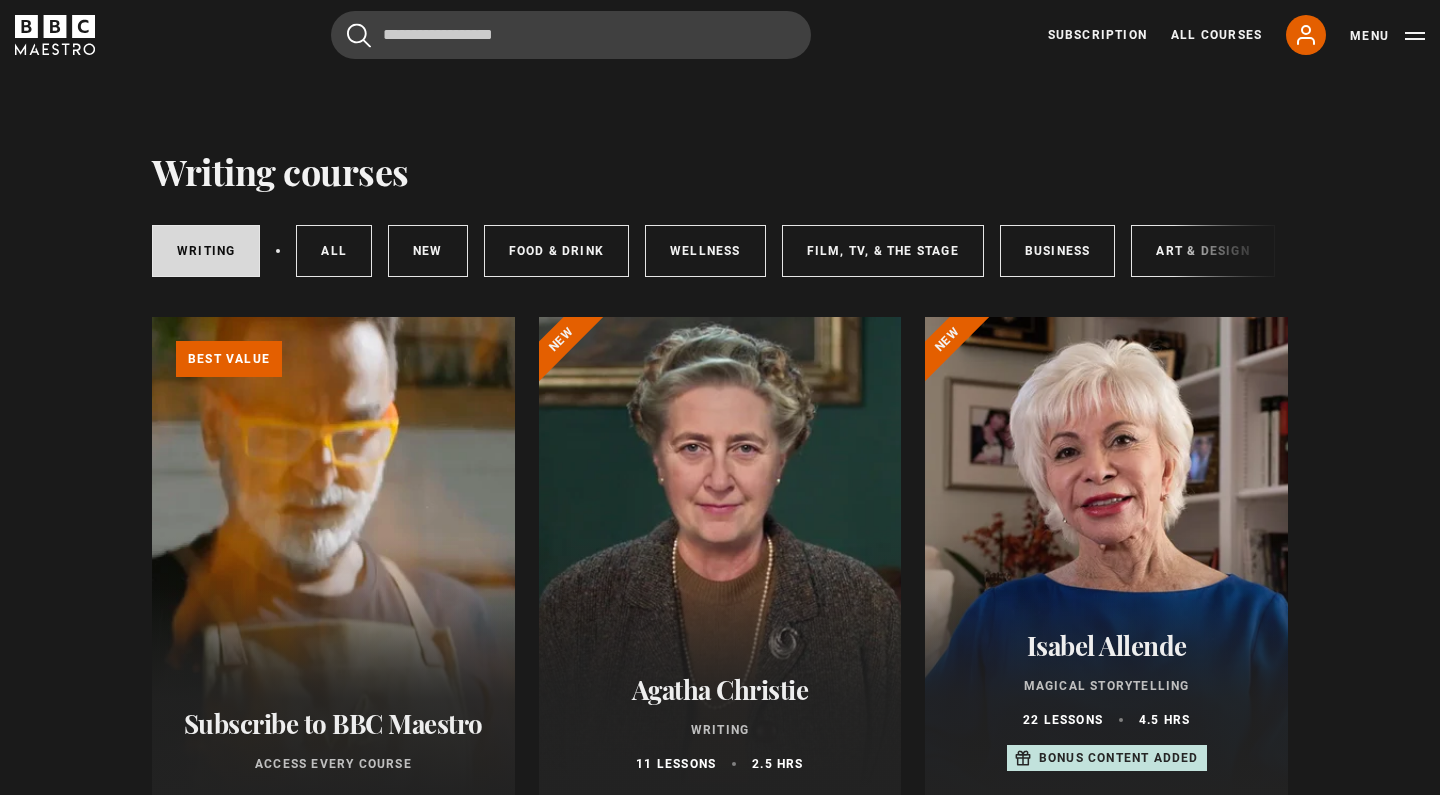 scroll, scrollTop: 0, scrollLeft: 0, axis: both 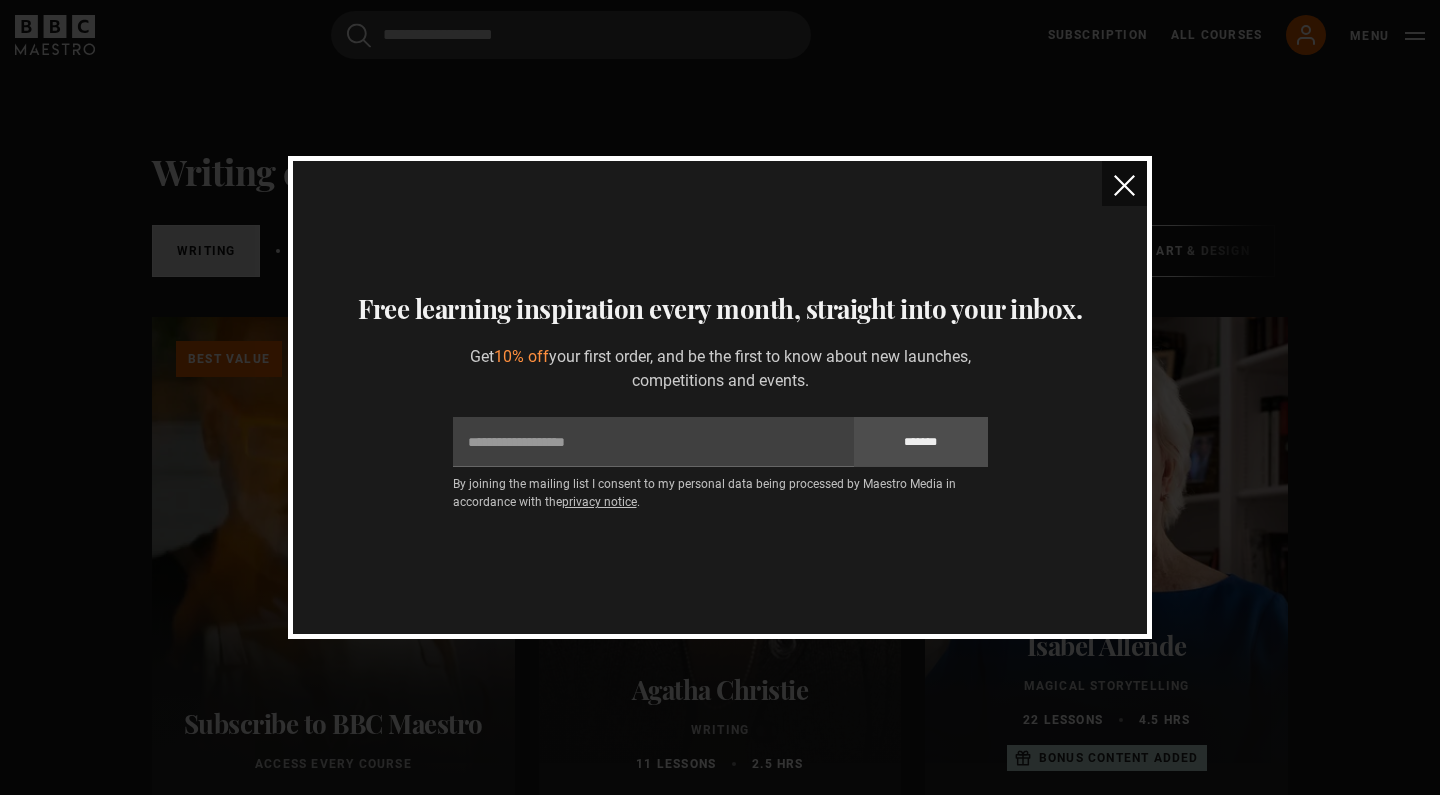 click at bounding box center (1124, 185) 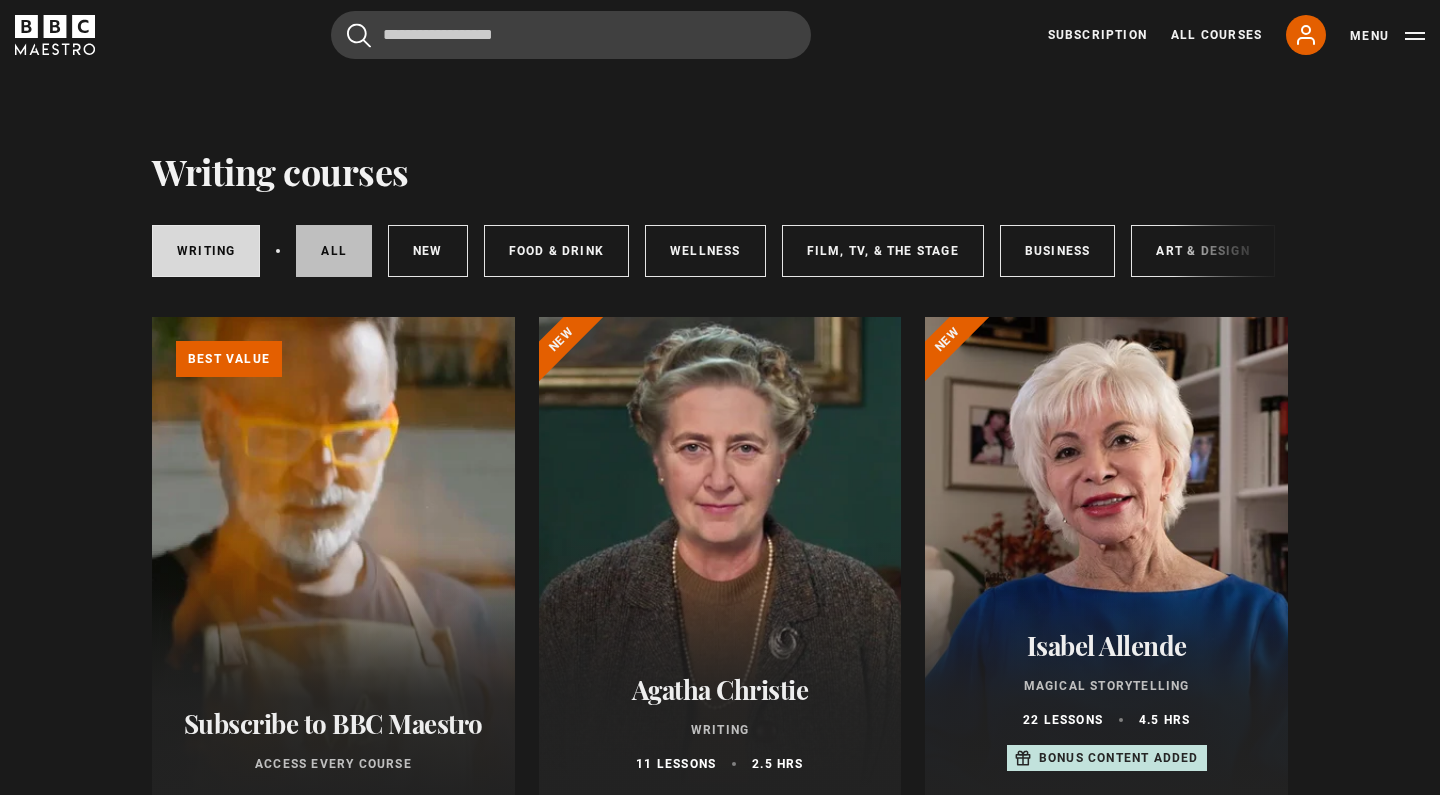 click on "All courses" at bounding box center (334, 251) 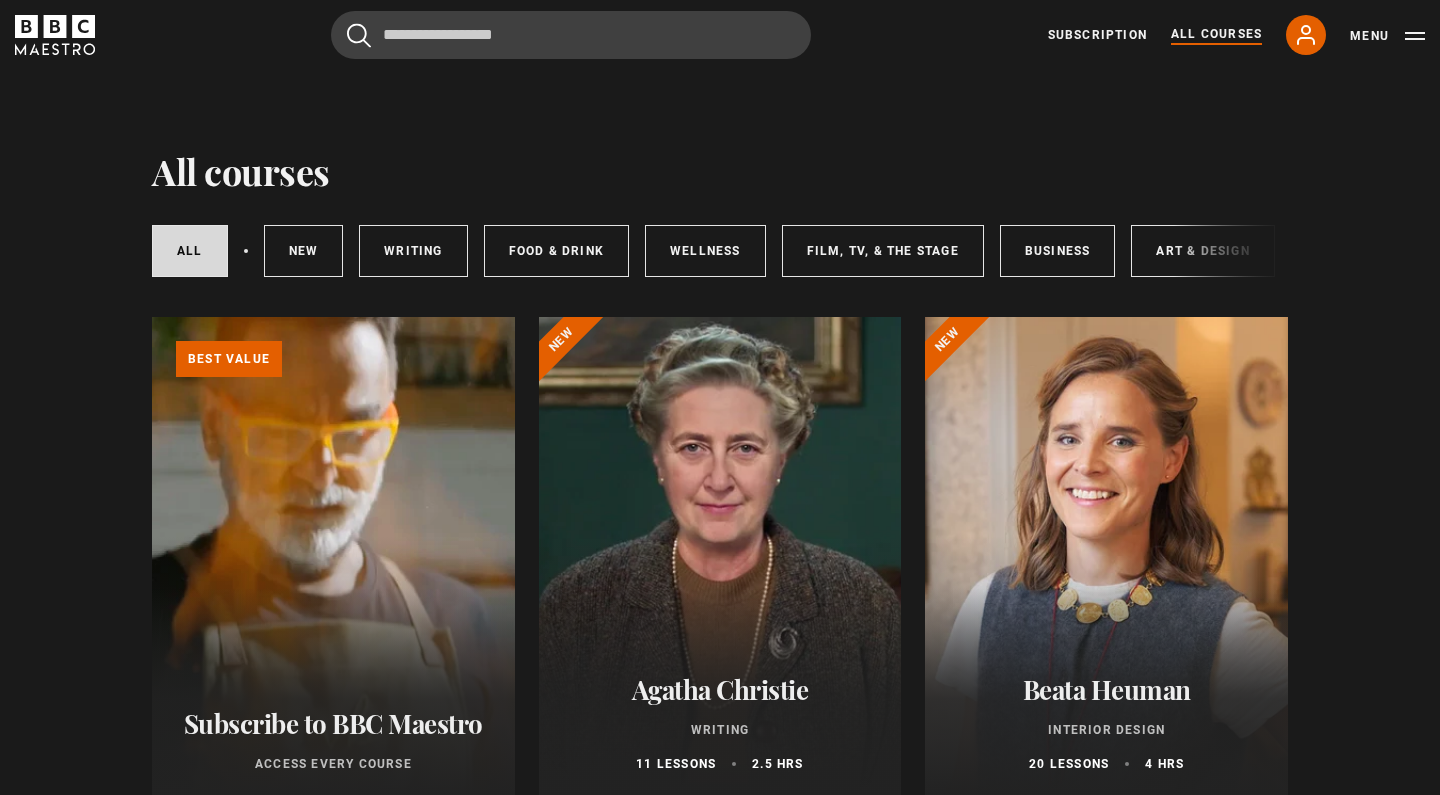 scroll, scrollTop: 181, scrollLeft: 0, axis: vertical 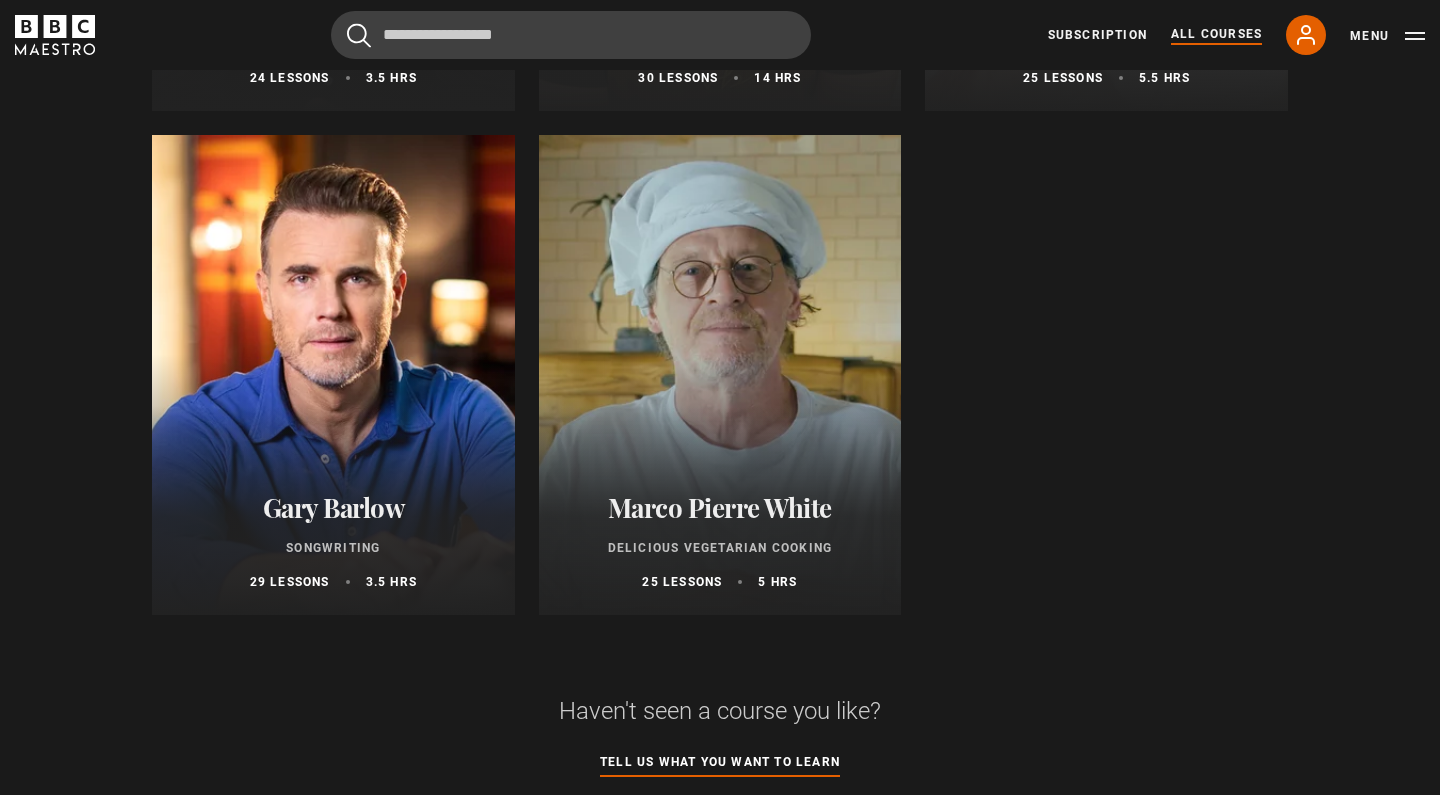 click on "Gary Barlow" at bounding box center [333, 507] 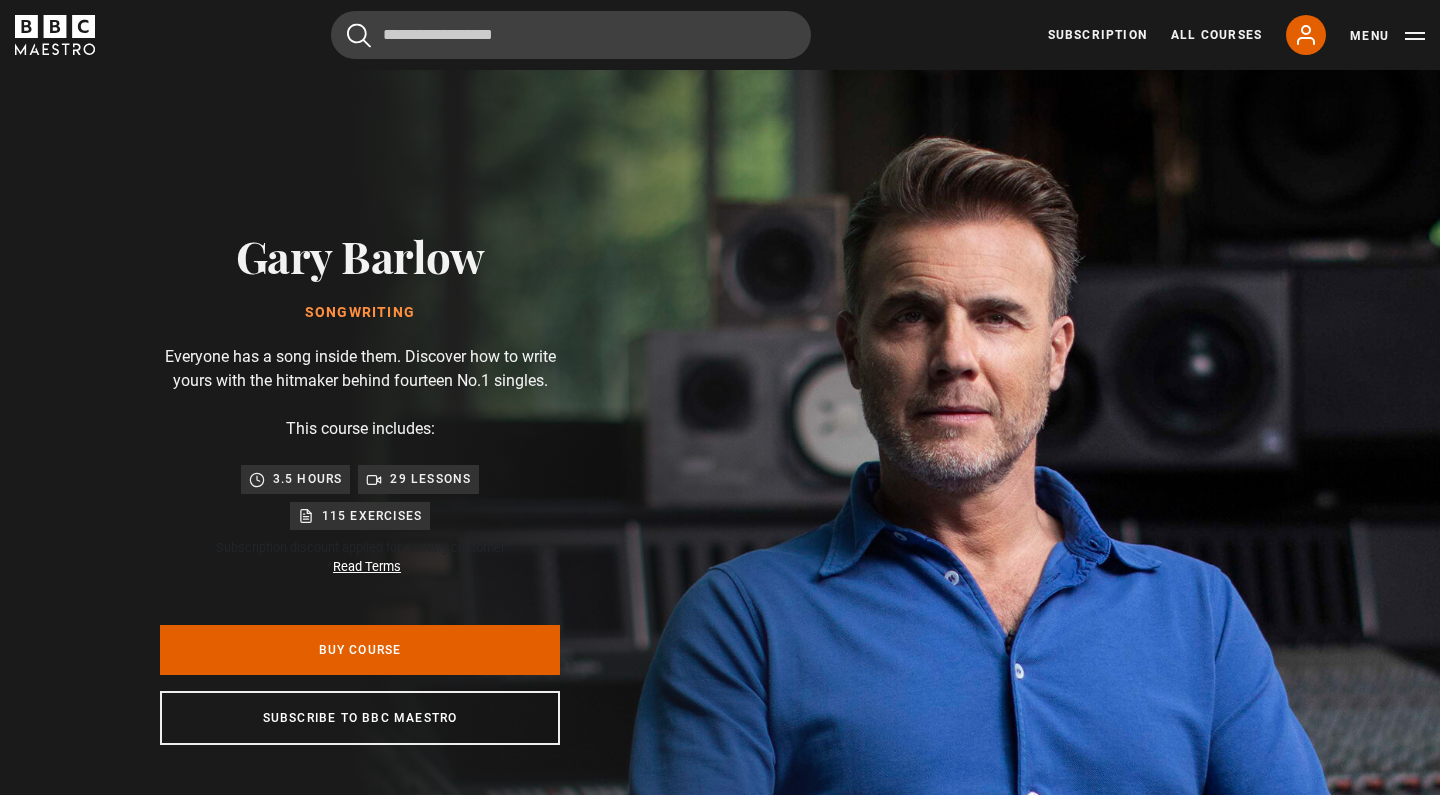 scroll, scrollTop: 0, scrollLeft: 0, axis: both 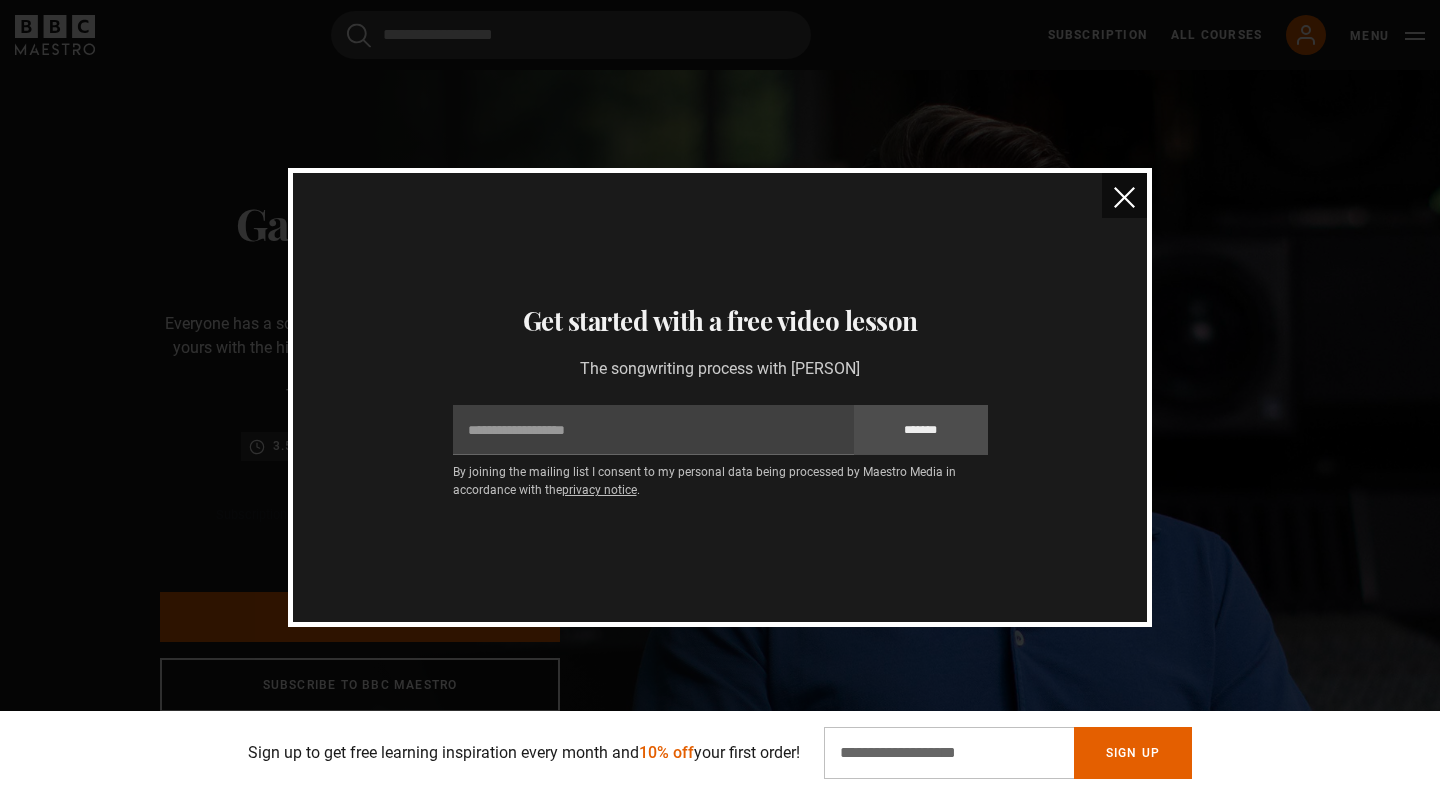 click at bounding box center (1124, 197) 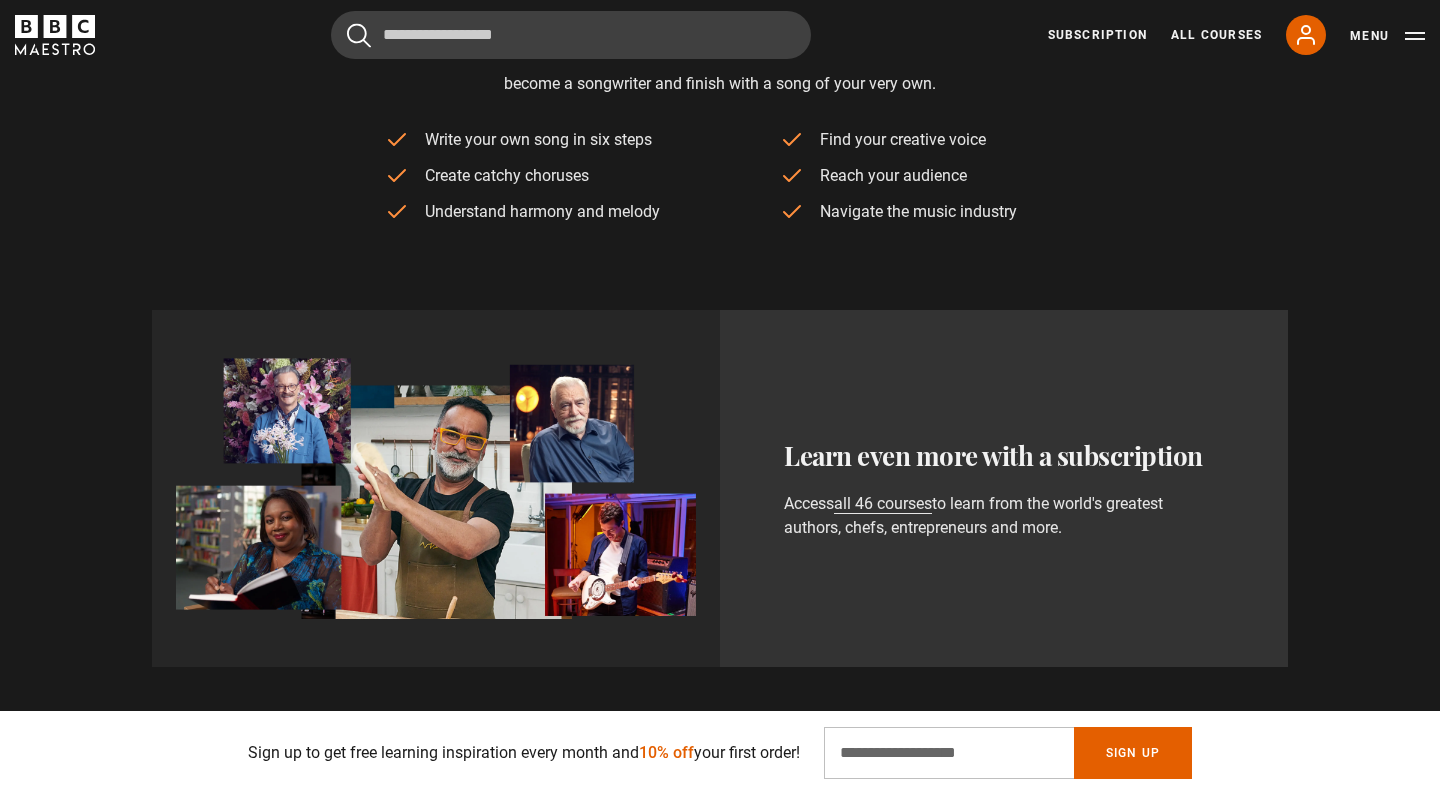 scroll, scrollTop: 1445, scrollLeft: 0, axis: vertical 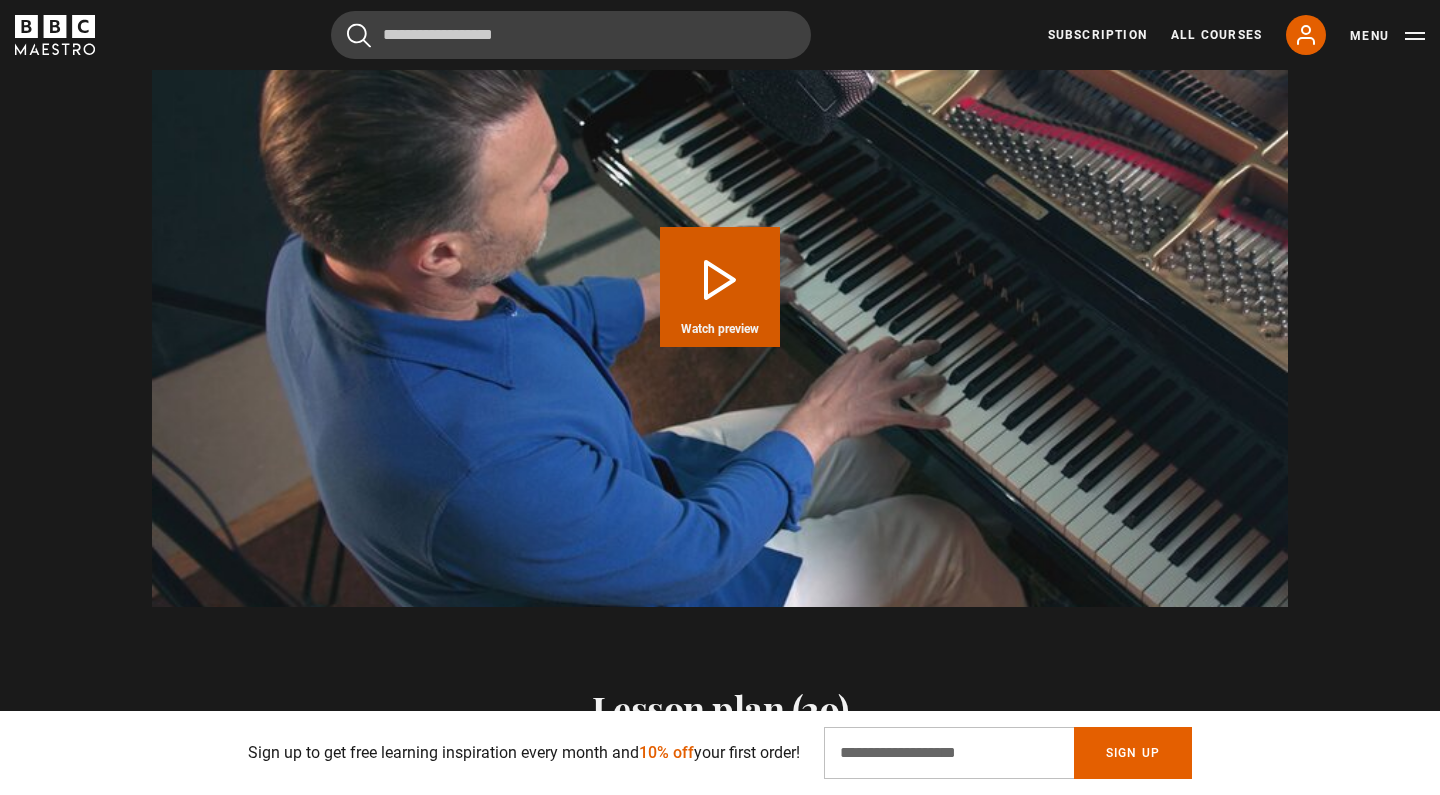 click on "Play Course overview for Songwriting with [PERSON] Watch preview" at bounding box center [720, 287] 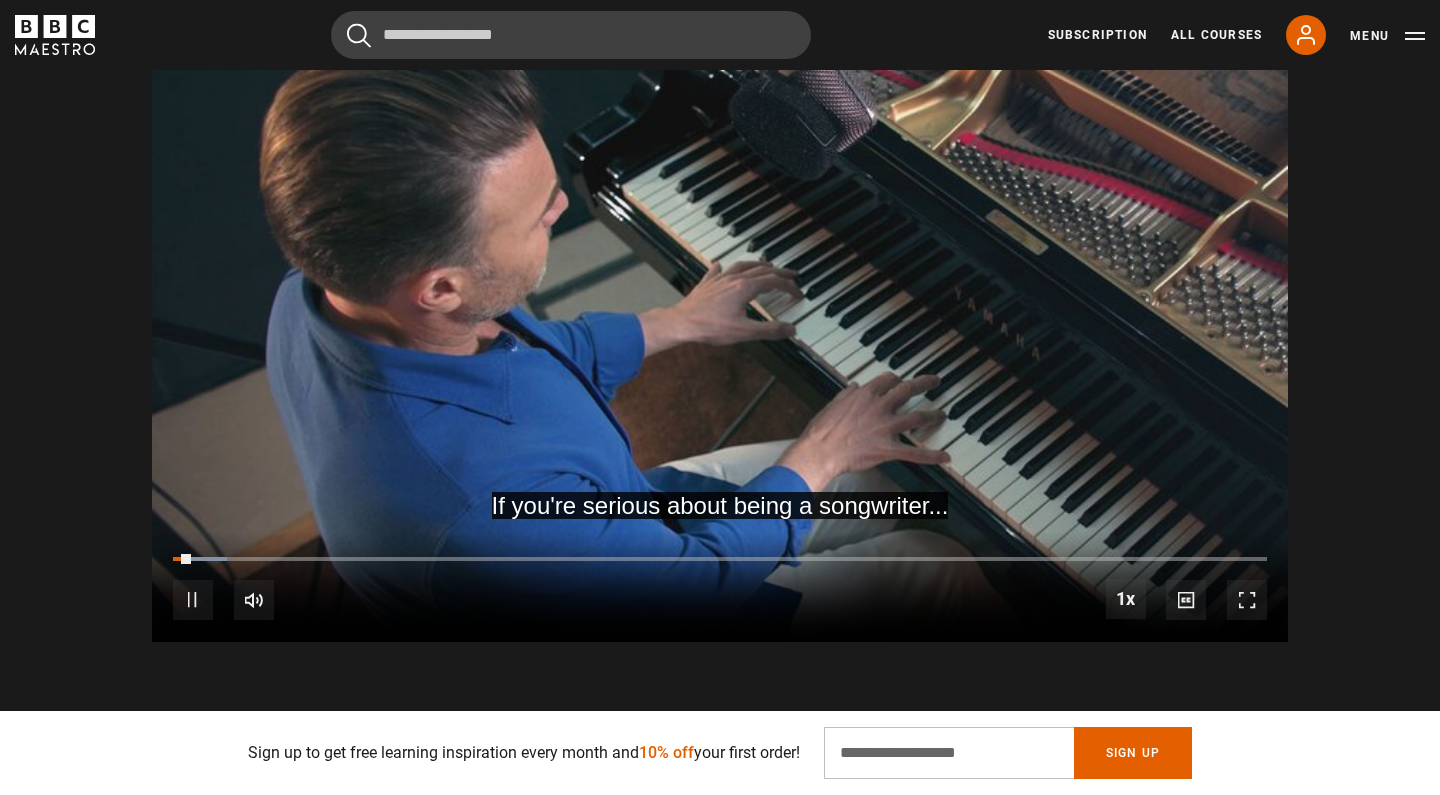 scroll, scrollTop: 1997, scrollLeft: 0, axis: vertical 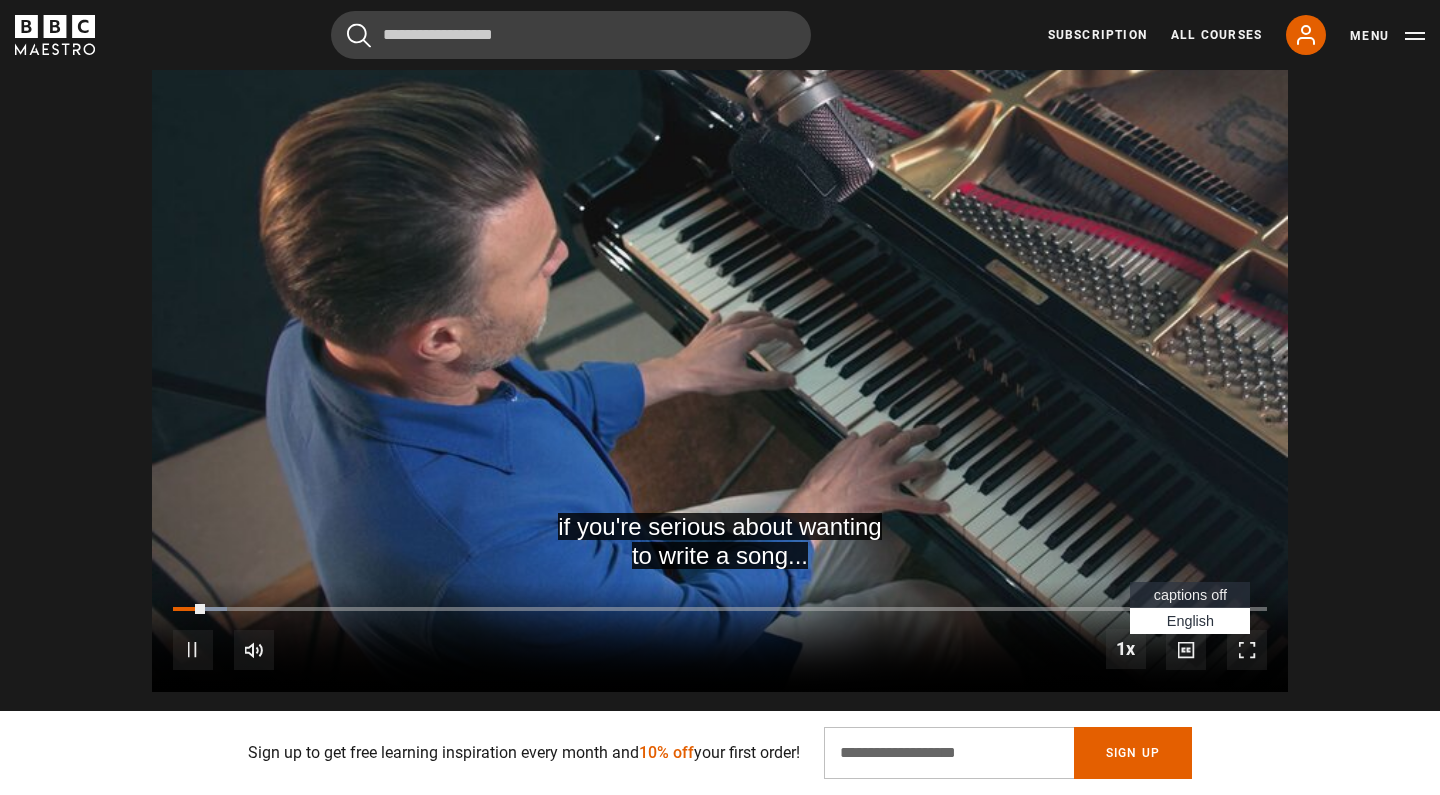 click at bounding box center (1186, 650) 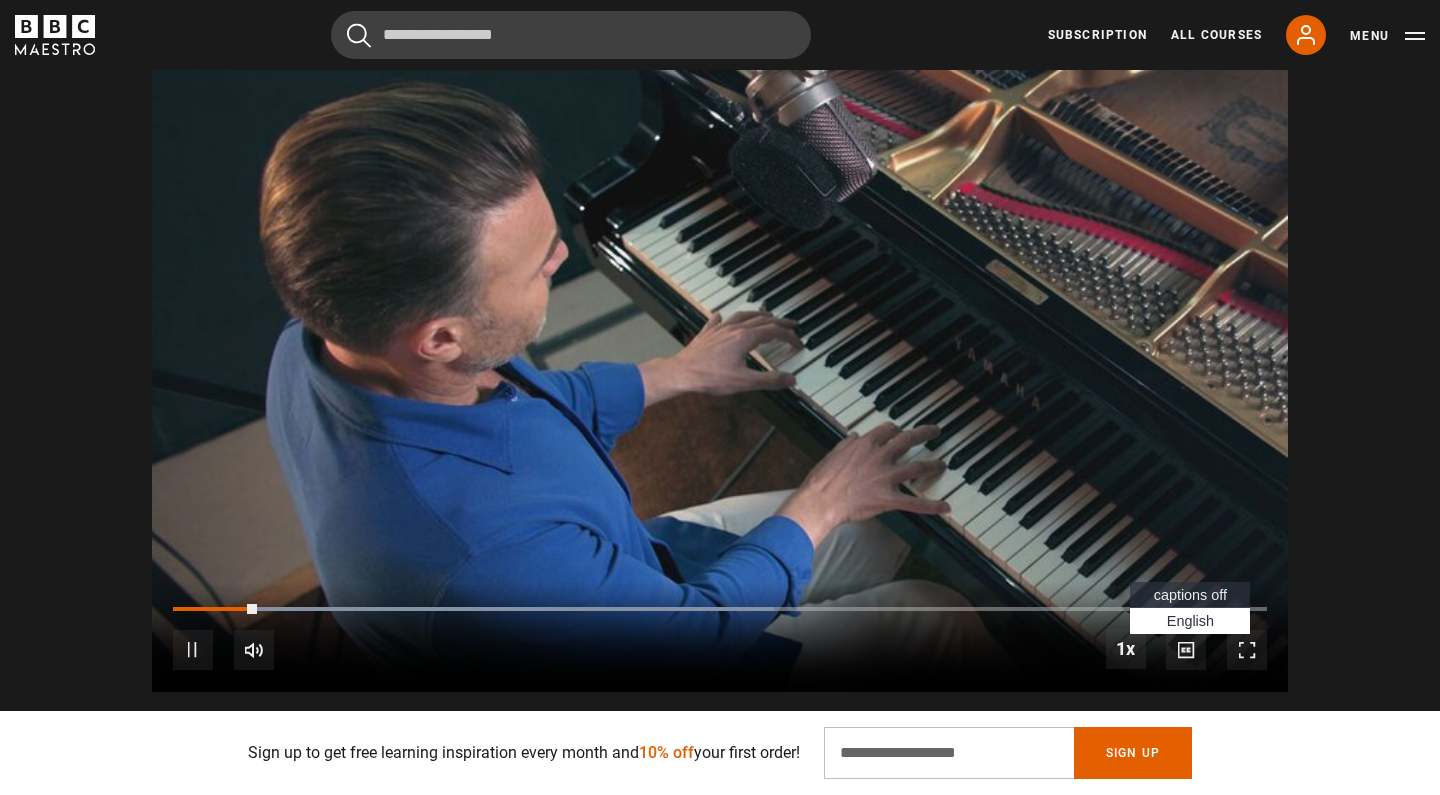 scroll, scrollTop: 0, scrollLeft: 524, axis: horizontal 